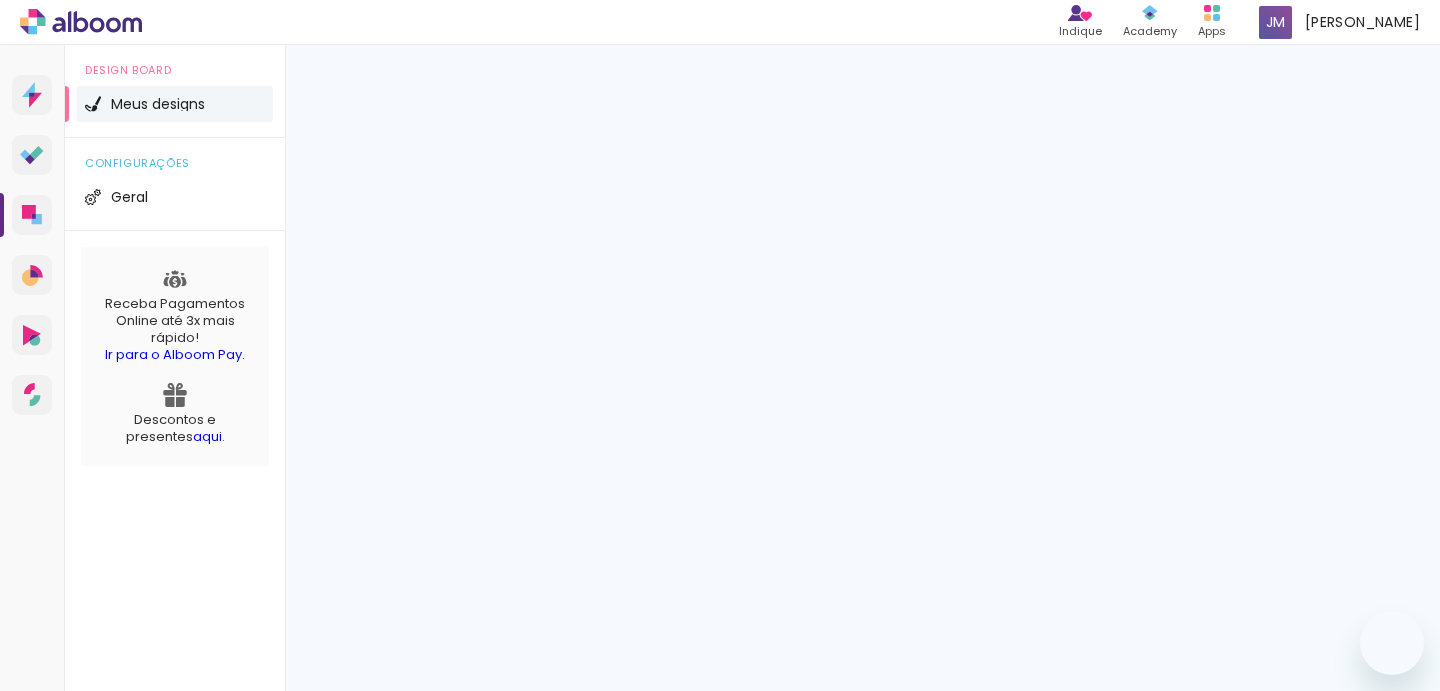 scroll, scrollTop: 0, scrollLeft: 0, axis: both 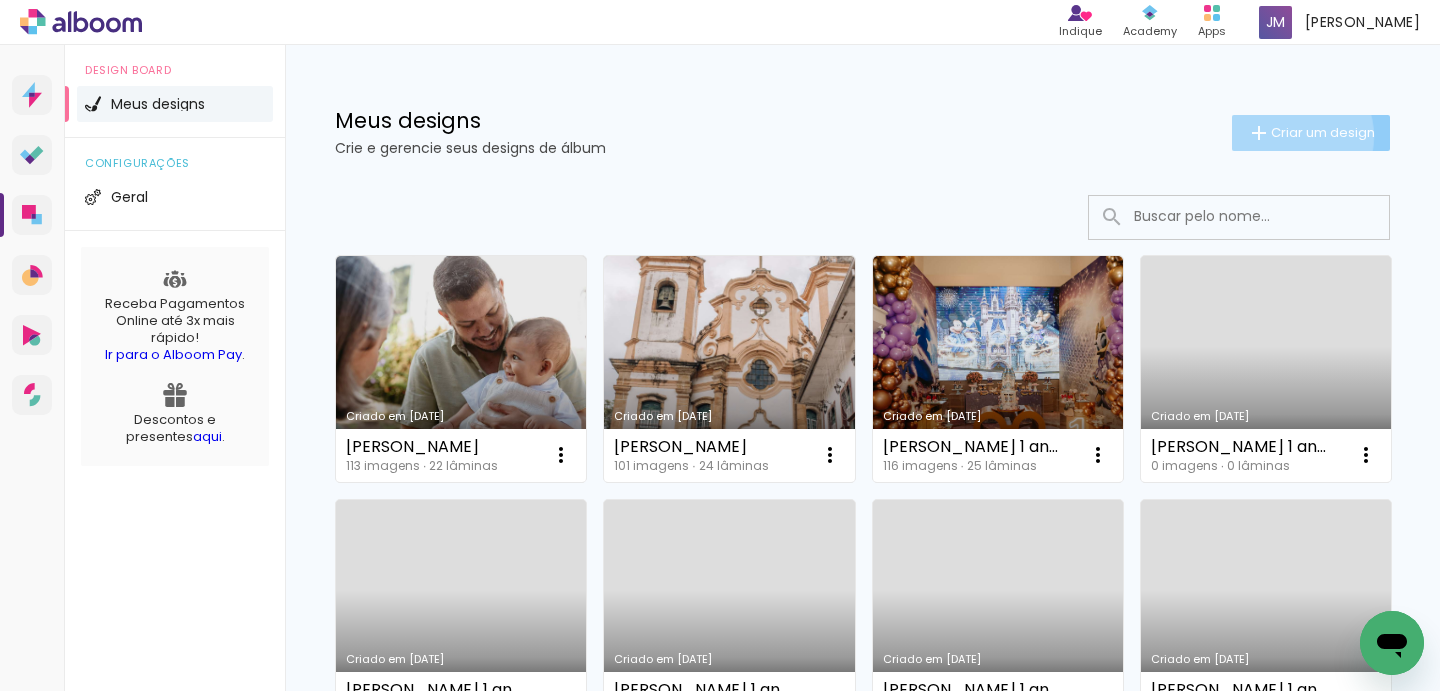 click on "Criar um design" 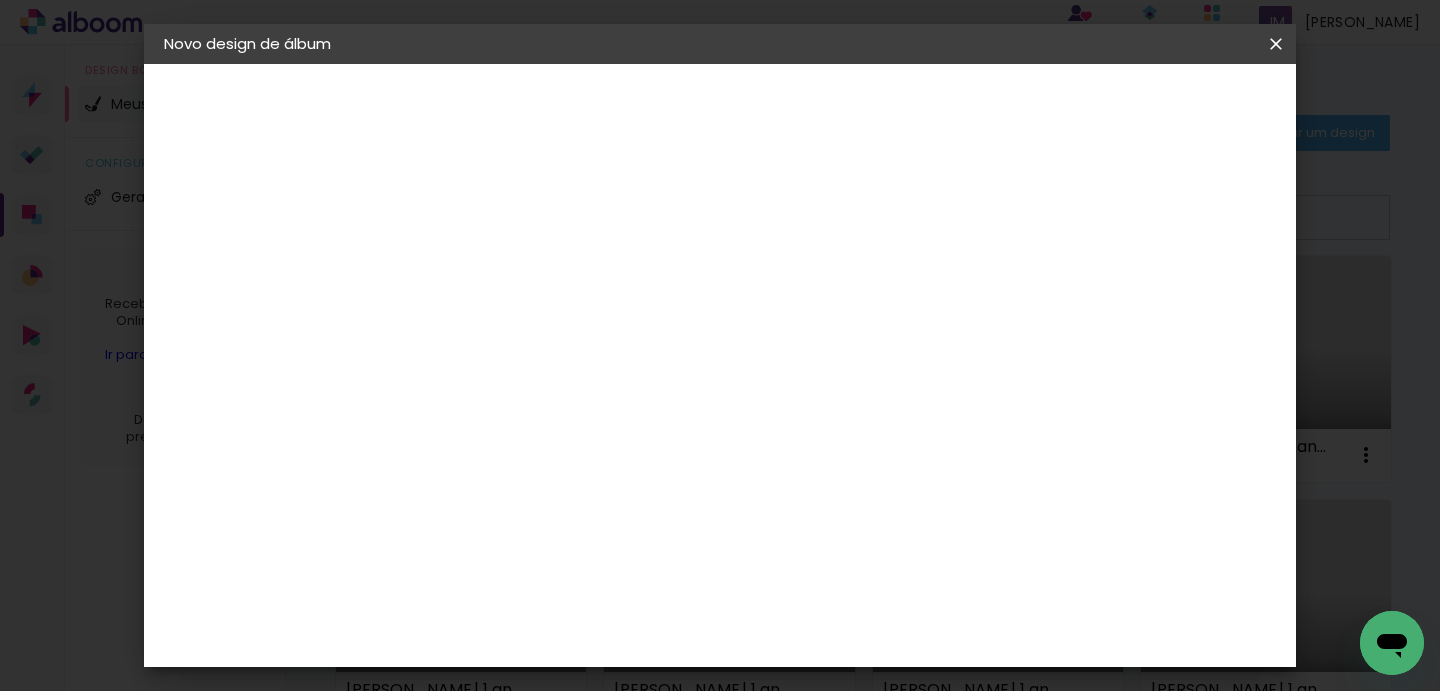 click at bounding box center (491, 268) 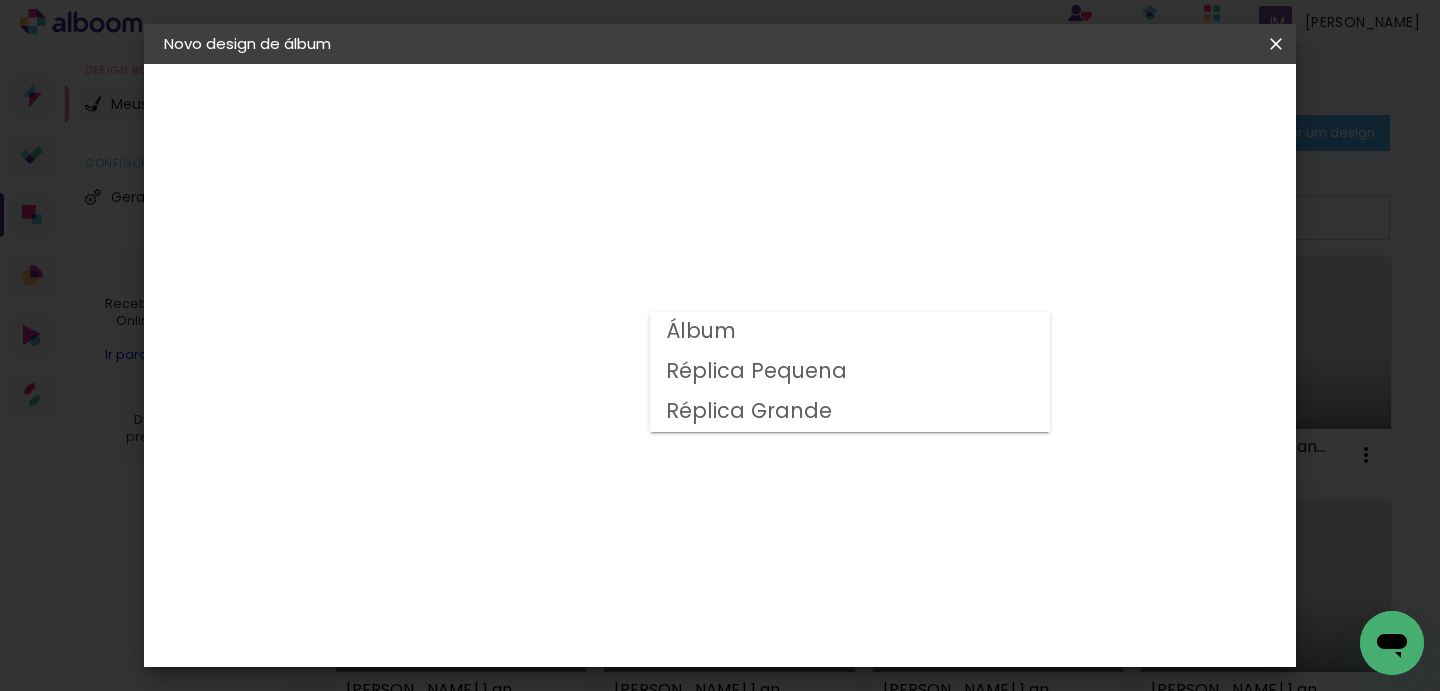 click on "Álbum" at bounding box center (850, 332) 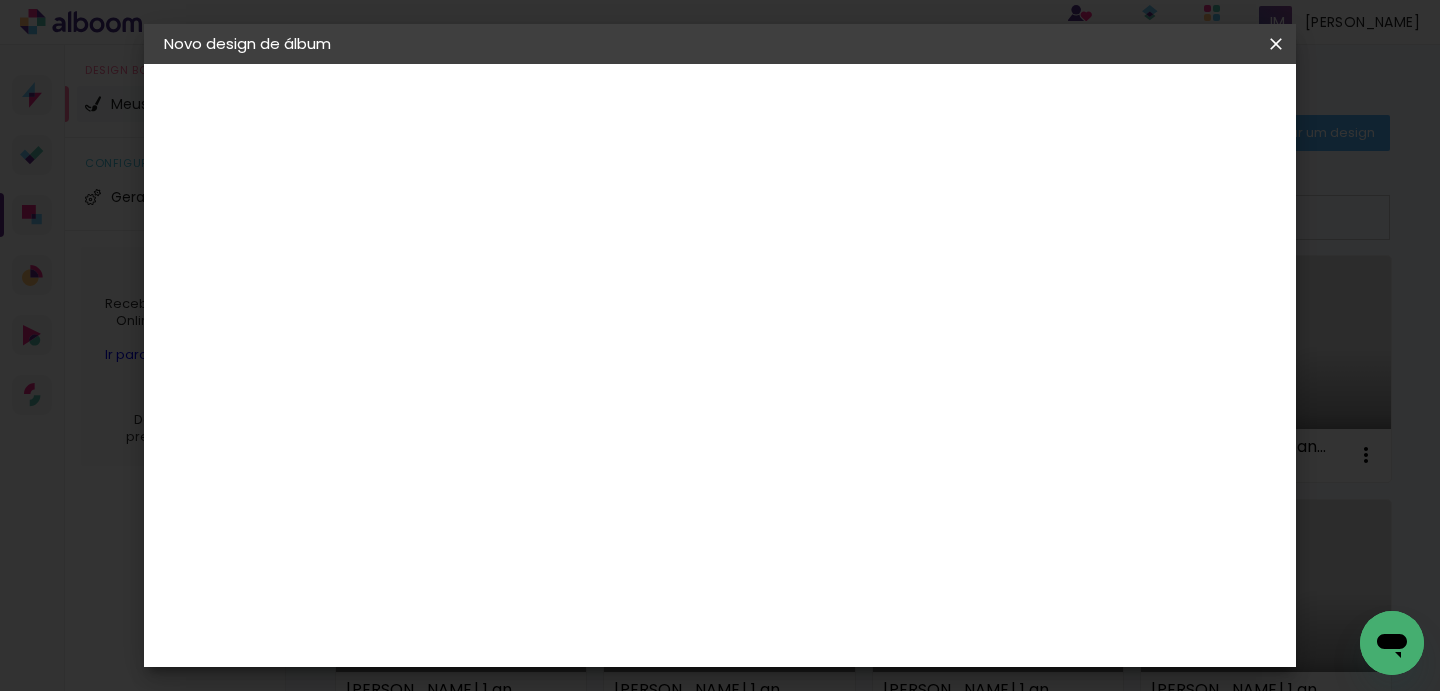 scroll, scrollTop: 465, scrollLeft: 0, axis: vertical 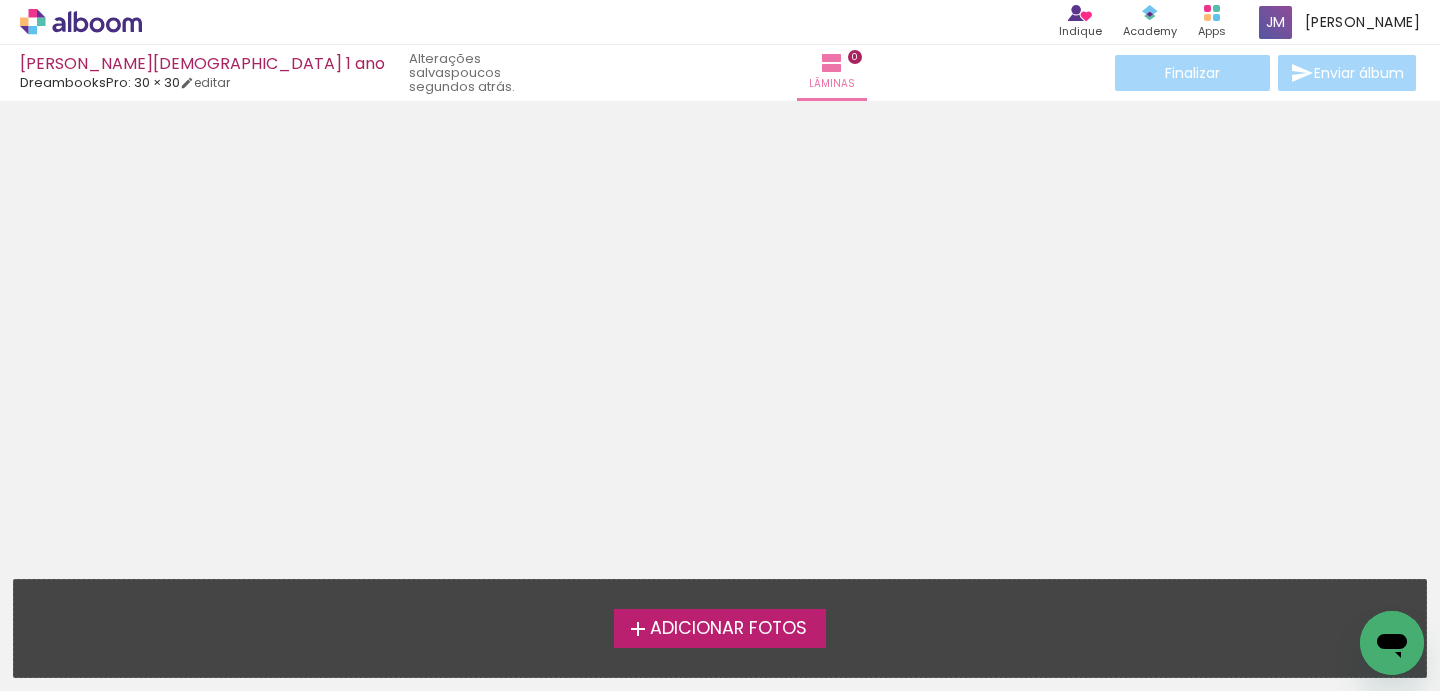click on "Adicionar Fotos" at bounding box center [728, 629] 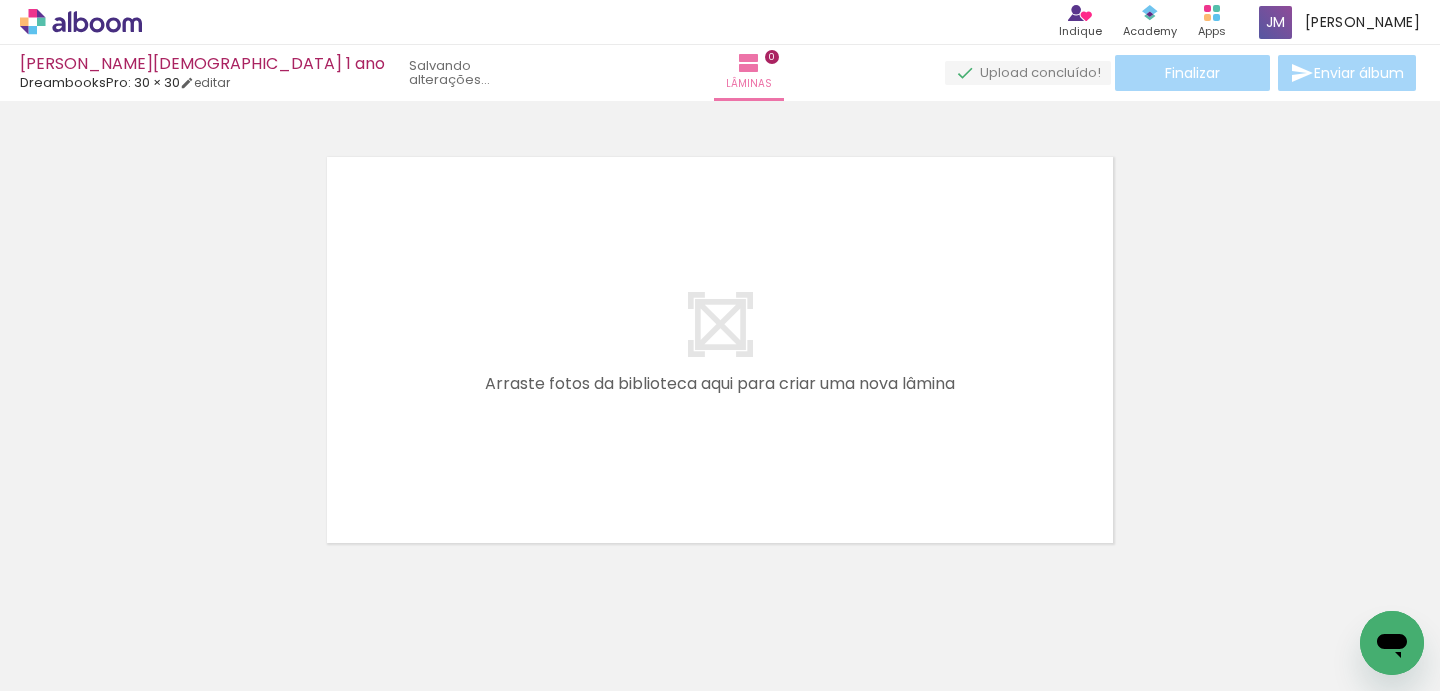 scroll, scrollTop: 25, scrollLeft: 0, axis: vertical 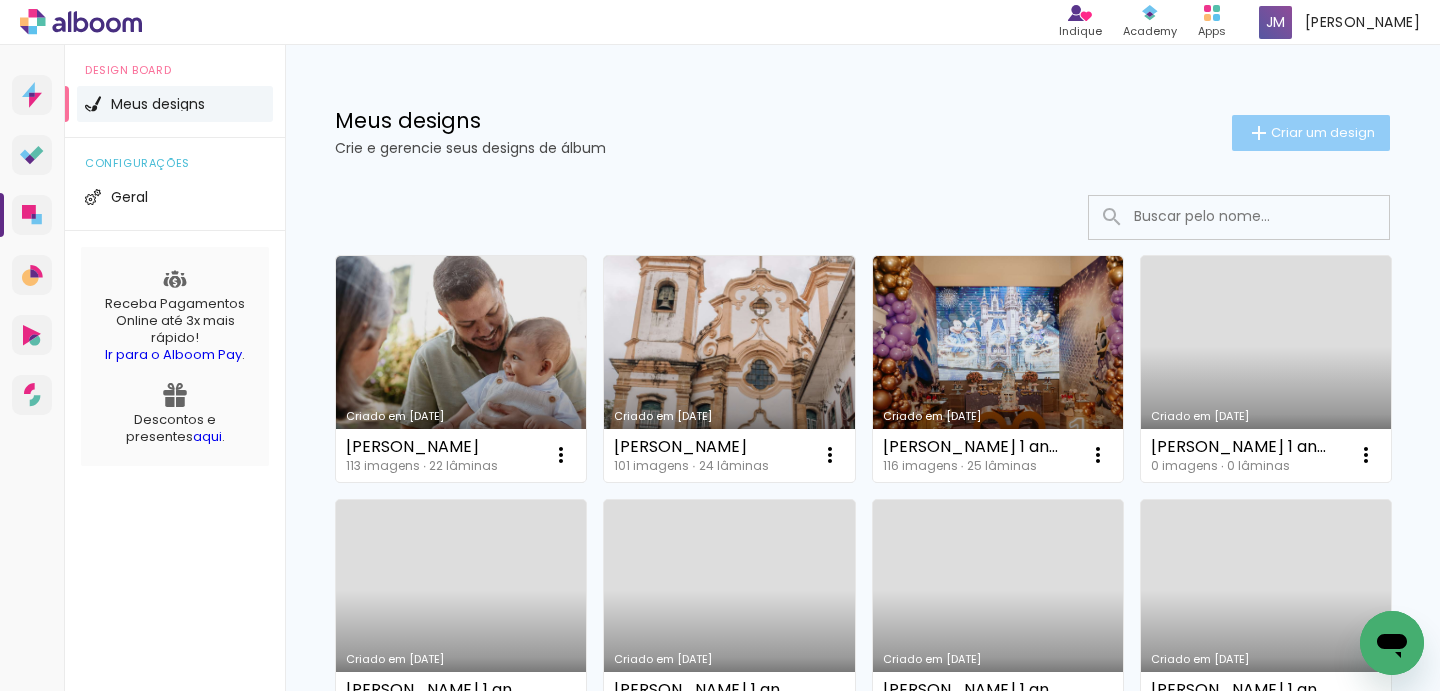 click on "Criar um design" 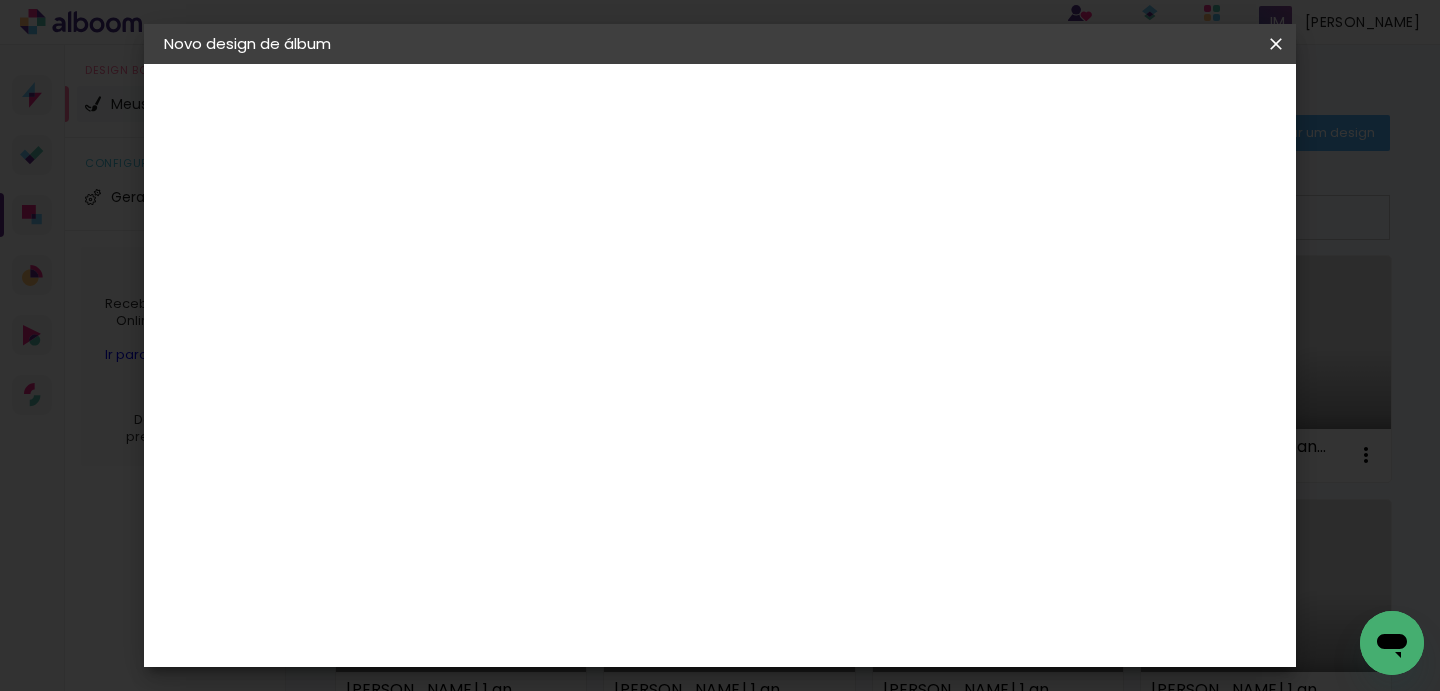 click at bounding box center (491, 268) 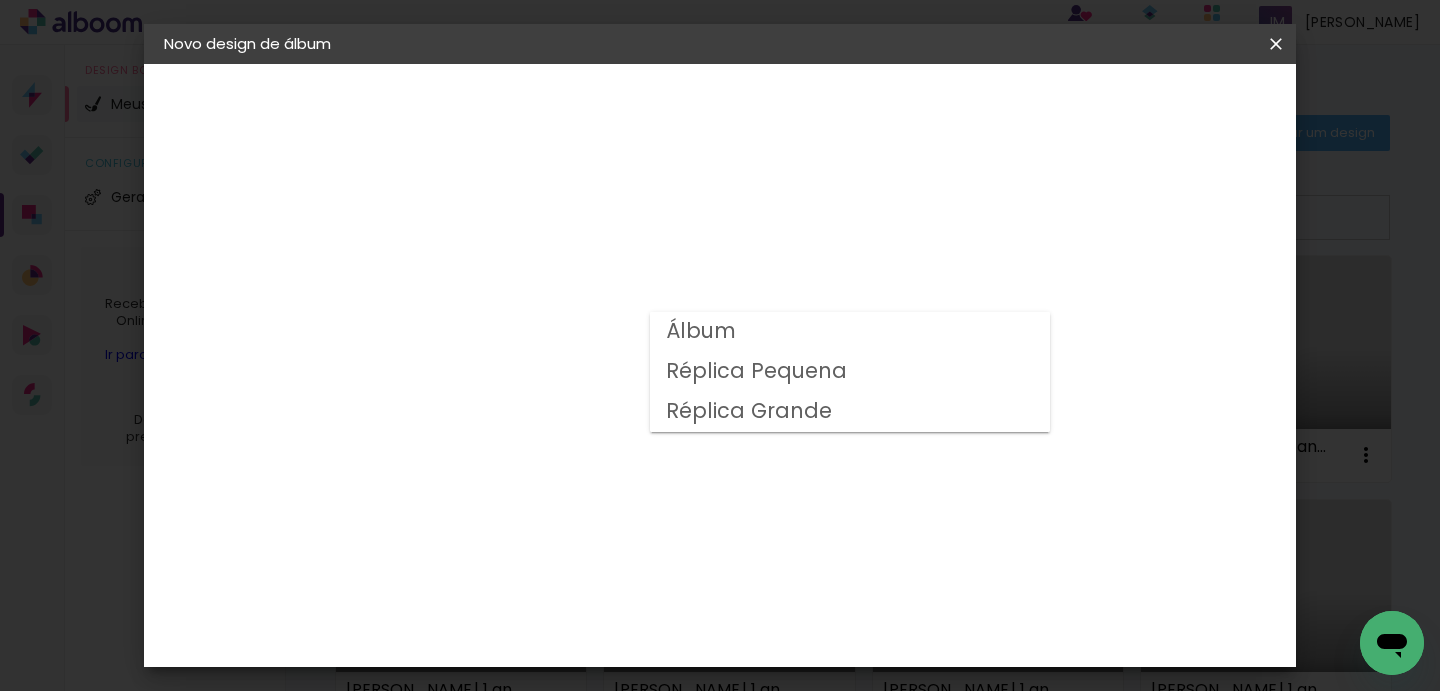 click on "Réplica Pequena" at bounding box center (850, 372) 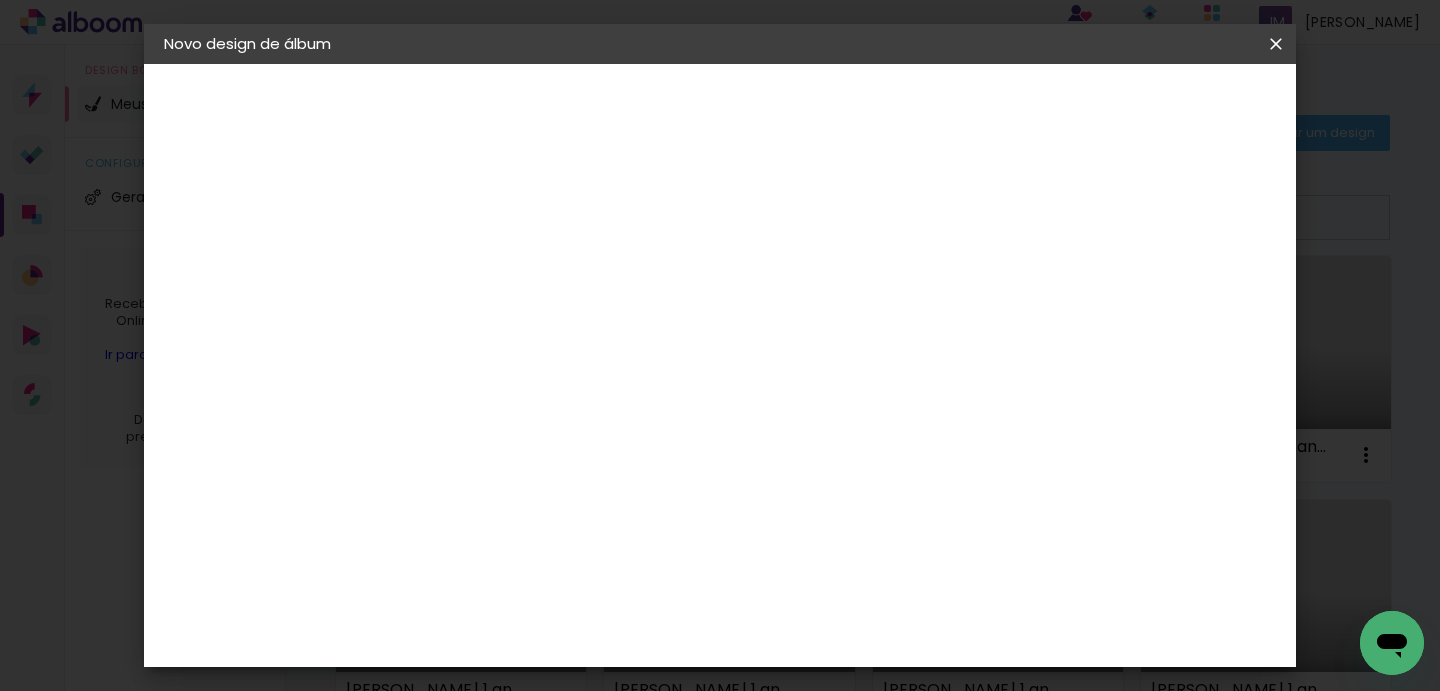 click on "Réplica Pequena" at bounding box center (613, 328) 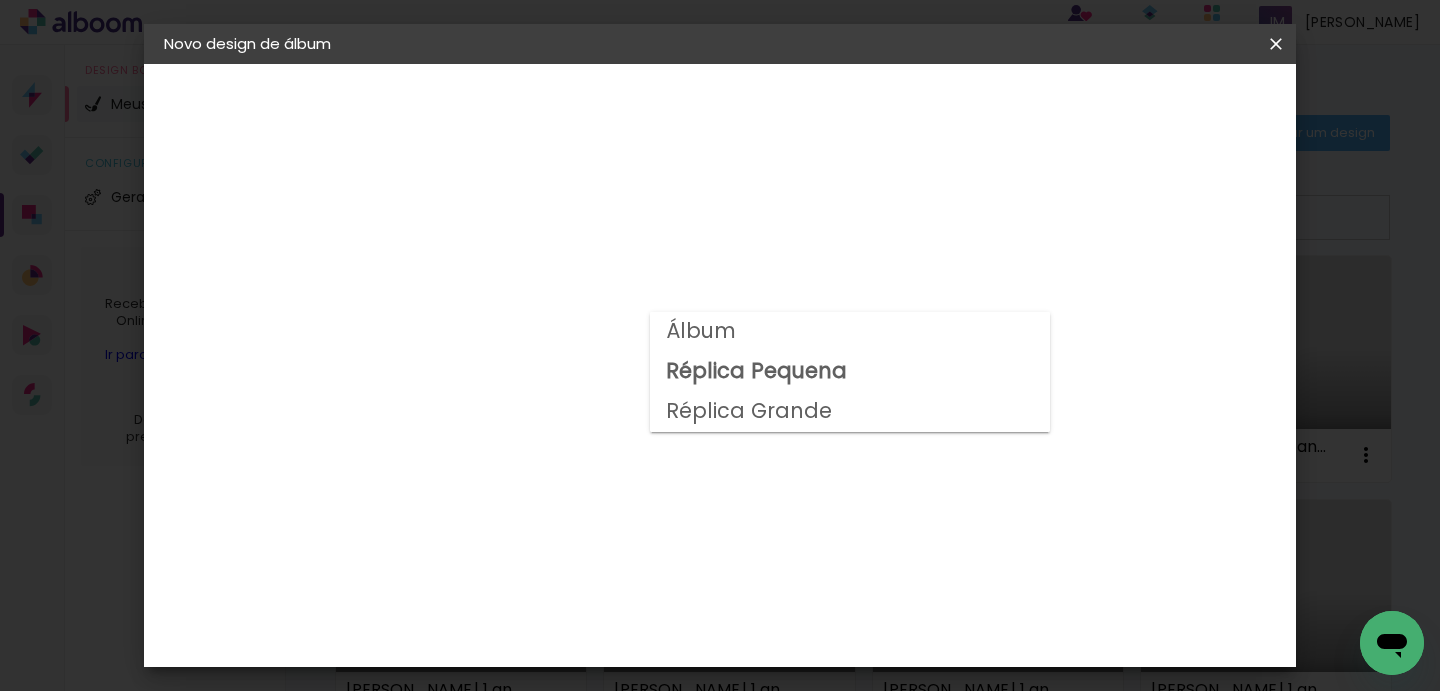 click on "Álbum" at bounding box center [850, 332] 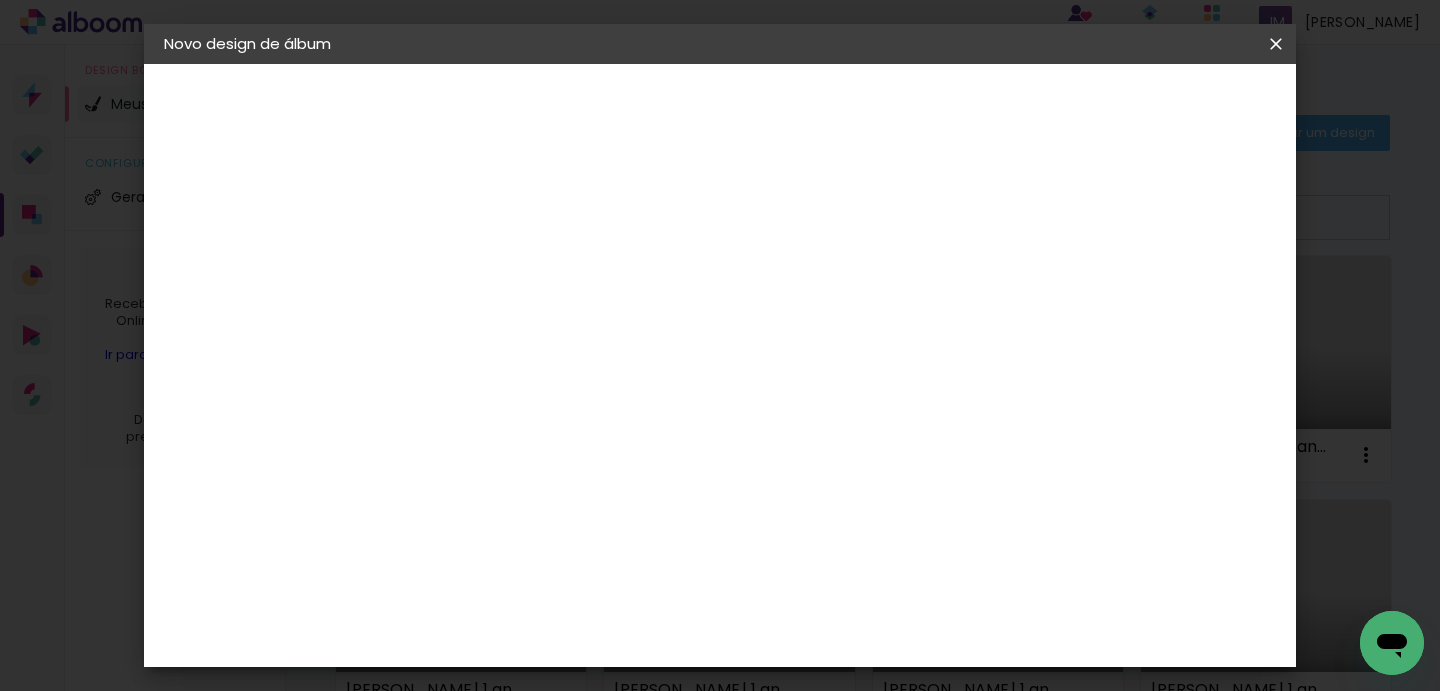 click on "Opções disponíveis Álbum Réplica Pequena Réplica Grande Tamanho Escolha o tamanho Horizontal Modelo Fechado Lâmina 22 × 15 15 × 22 cm 15 × 44 cm 30 × 20 20 × 30 cm 20 × 60 cm 31 × 23 22 × 30 cm 22.5 × 60 cm 30 × 25 25 × 30 cm 25 × 60 cm 38 × 25 25 × 38 cm 25 × 76 cm 40 × 30 30 × 40 cm 30 × 80 cm 45 × 30 30 × 45 cm 30 × 90 cm 45 × 35 35 × 45 cm 35 × 90 cm Quadrado Modelo Fechado Lâmina 20 × 20 20 × 20 cm 20 × 40 cm 25 × 25 25 × 25 cm 25 × 50 cm 30 × 30 30 × 30 cm 30 × 60 cm 35 × 35 35 × 35 cm 35 × 70 cm 38 × 38 38 × 38 cm 38 × 76 cm Vertical Modelo Fechado Lâmina 20 × 30 20 × 30 cm 30 × 40 cm 23 × 31 22 × 30 cm 30 × 45 cm 25 × 30 25 × 30 cm 30 × 50 cm 25 × 38 25 × 38 cm 38 × 50 cm 30 × 40 30 × 40 cm 40 × 60 cm 30 × 45 30 × 45 cm 45 × 60 cm 35 × 45 35 × 45 cm 45 × 70 cm" at bounding box center [625, 849] 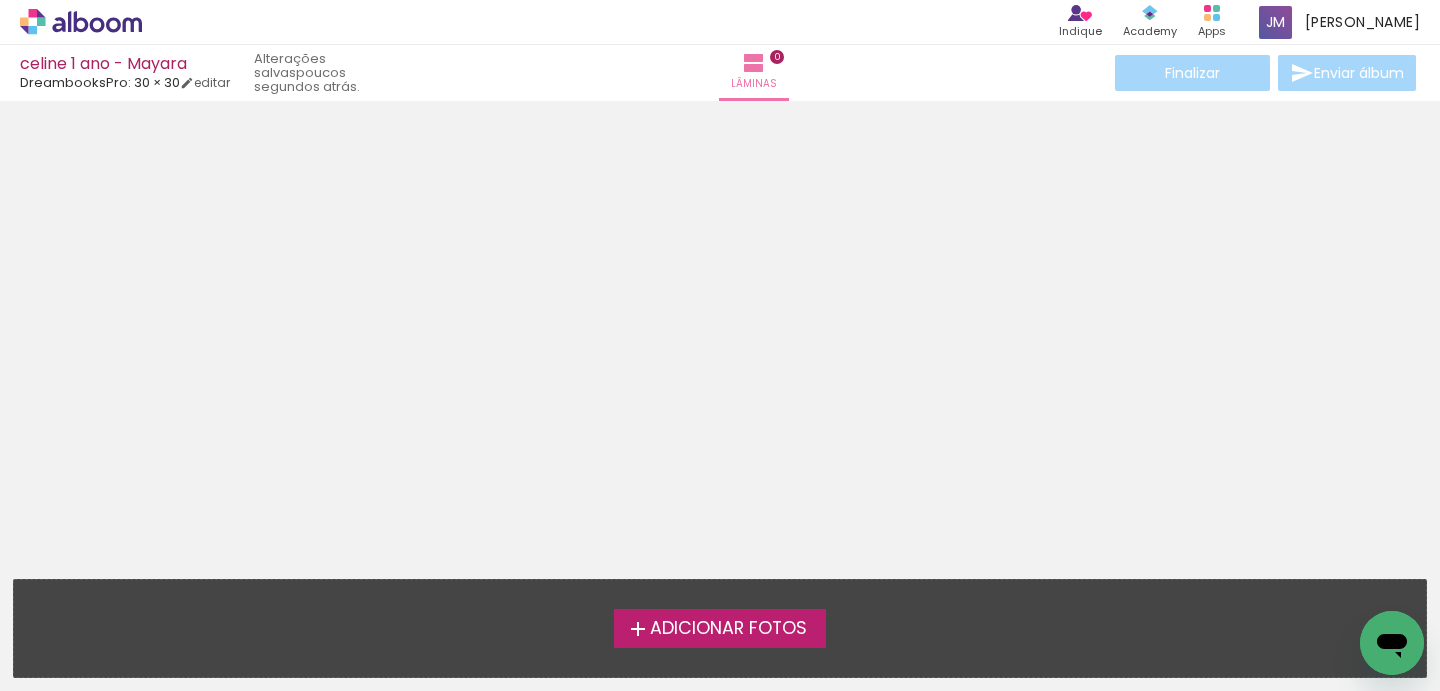 click on "Adicionar Fotos" at bounding box center [720, 628] 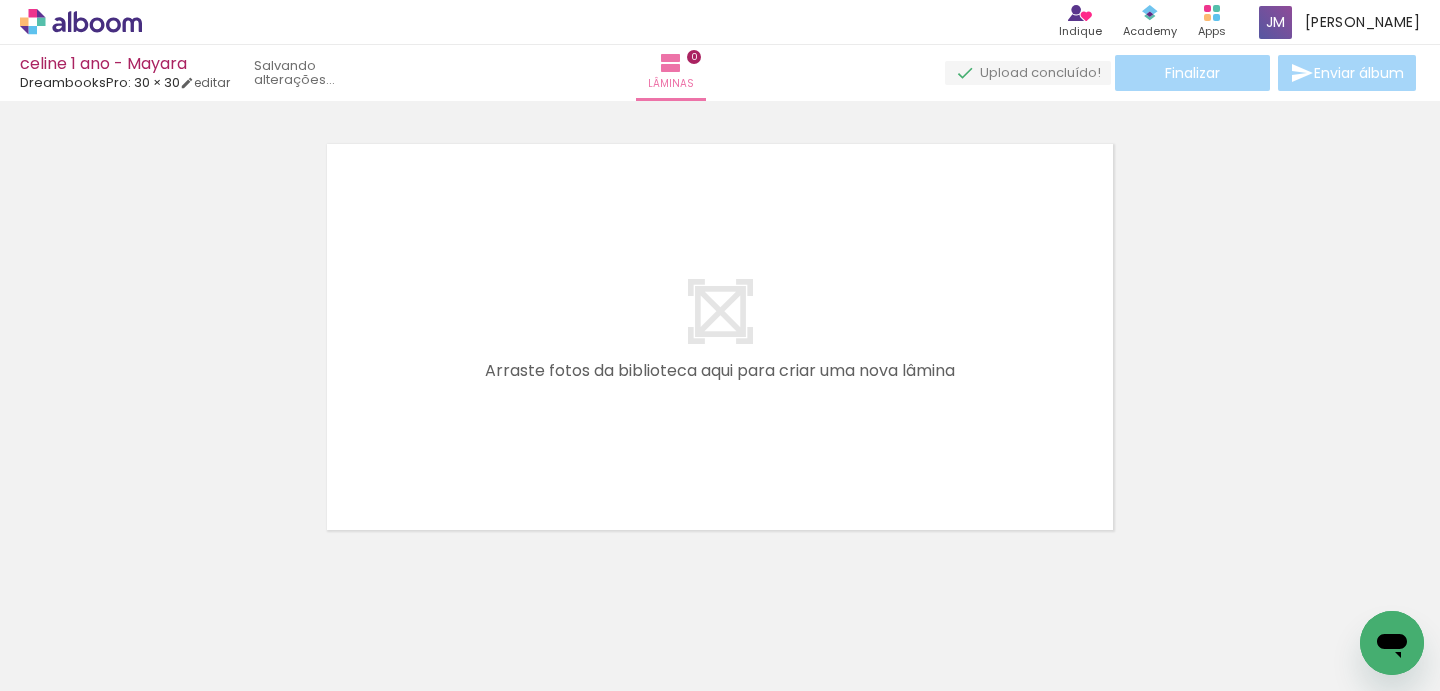 scroll, scrollTop: 25, scrollLeft: 0, axis: vertical 